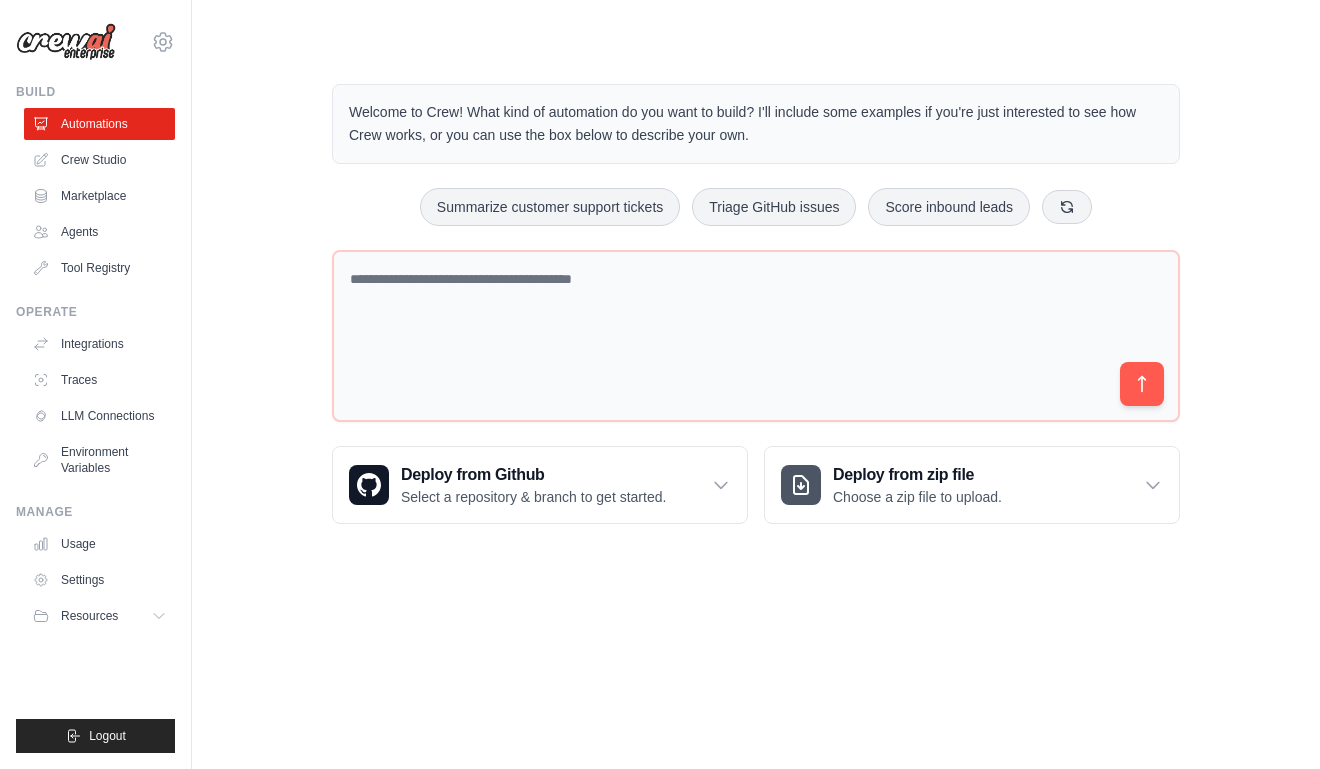 scroll, scrollTop: 0, scrollLeft: 0, axis: both 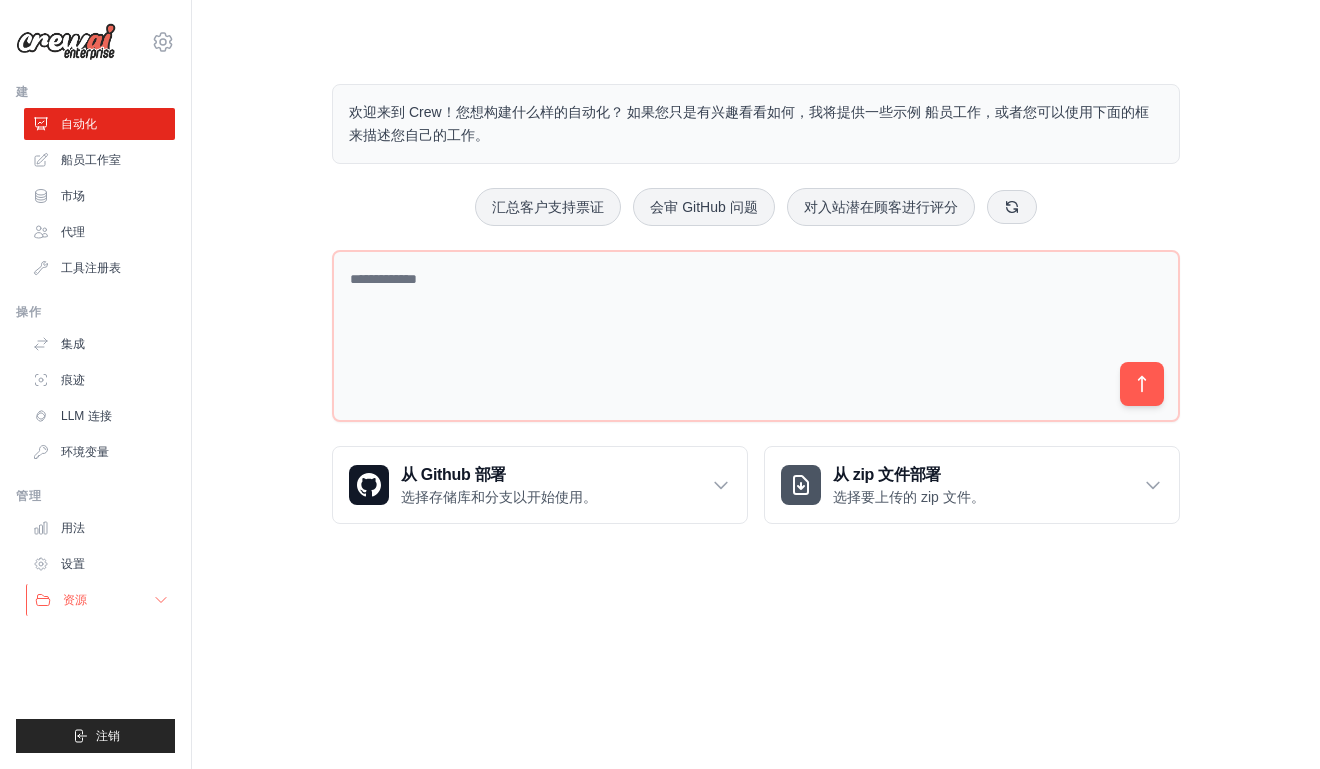 click on "资源" at bounding box center (101, 600) 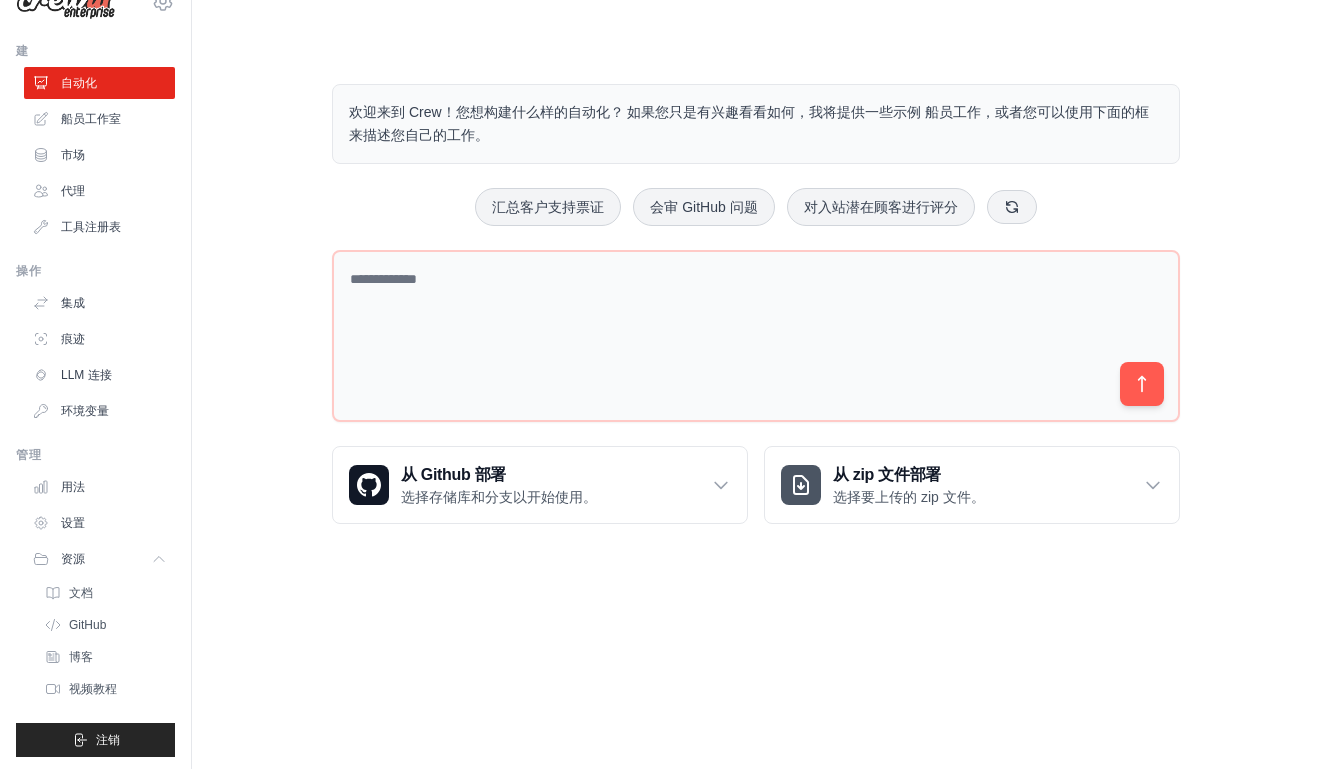 scroll, scrollTop: 45, scrollLeft: 0, axis: vertical 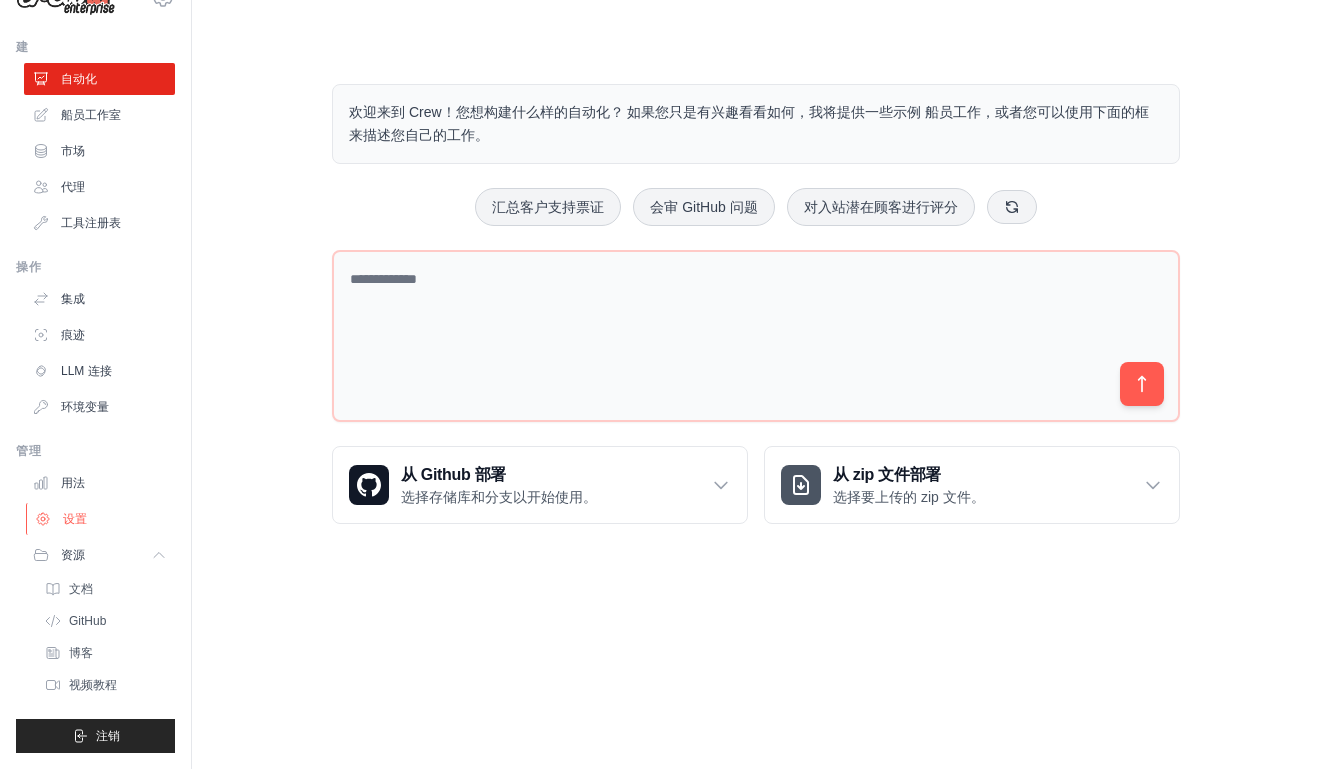click on "设置" at bounding box center (101, 519) 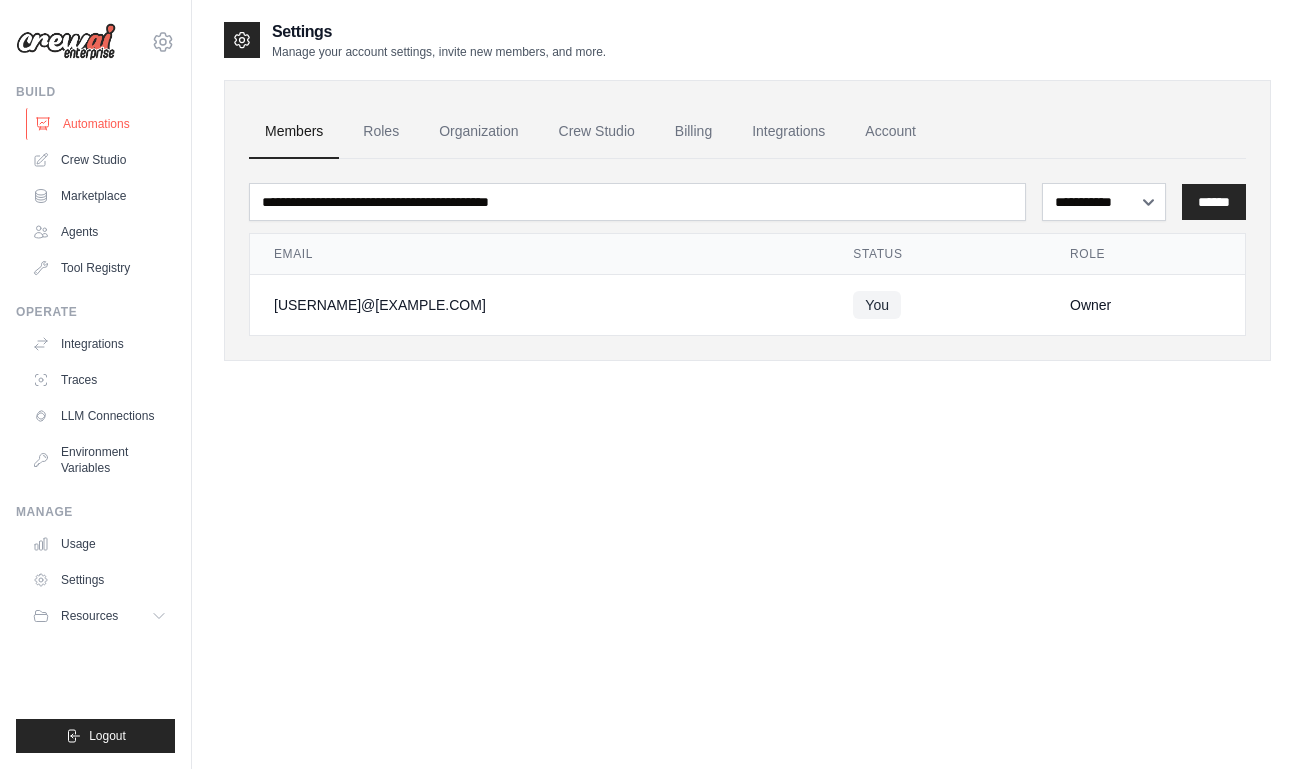 click on "Automations" at bounding box center (101, 124) 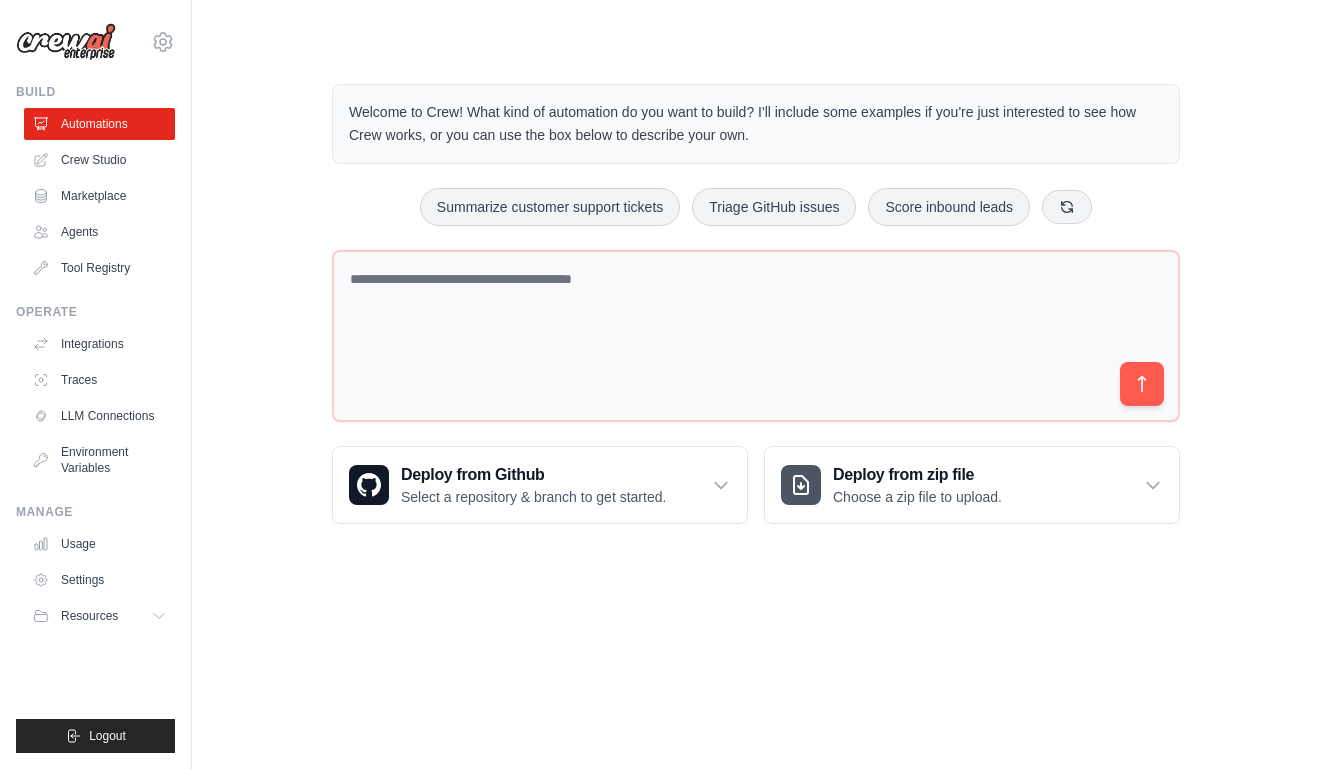drag, startPoint x: 240, startPoint y: 196, endPoint x: 239, endPoint y: 93, distance: 103.00485 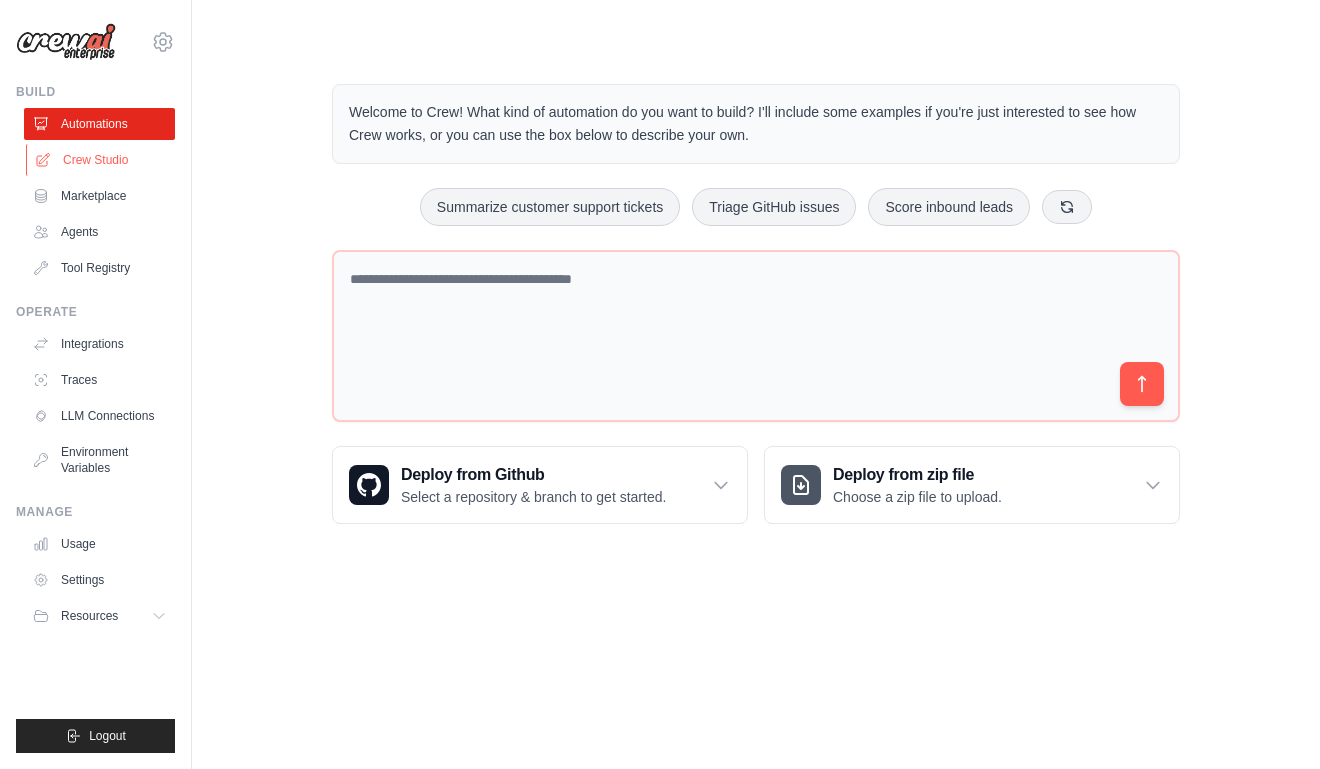 click on "Crew Studio" at bounding box center (101, 160) 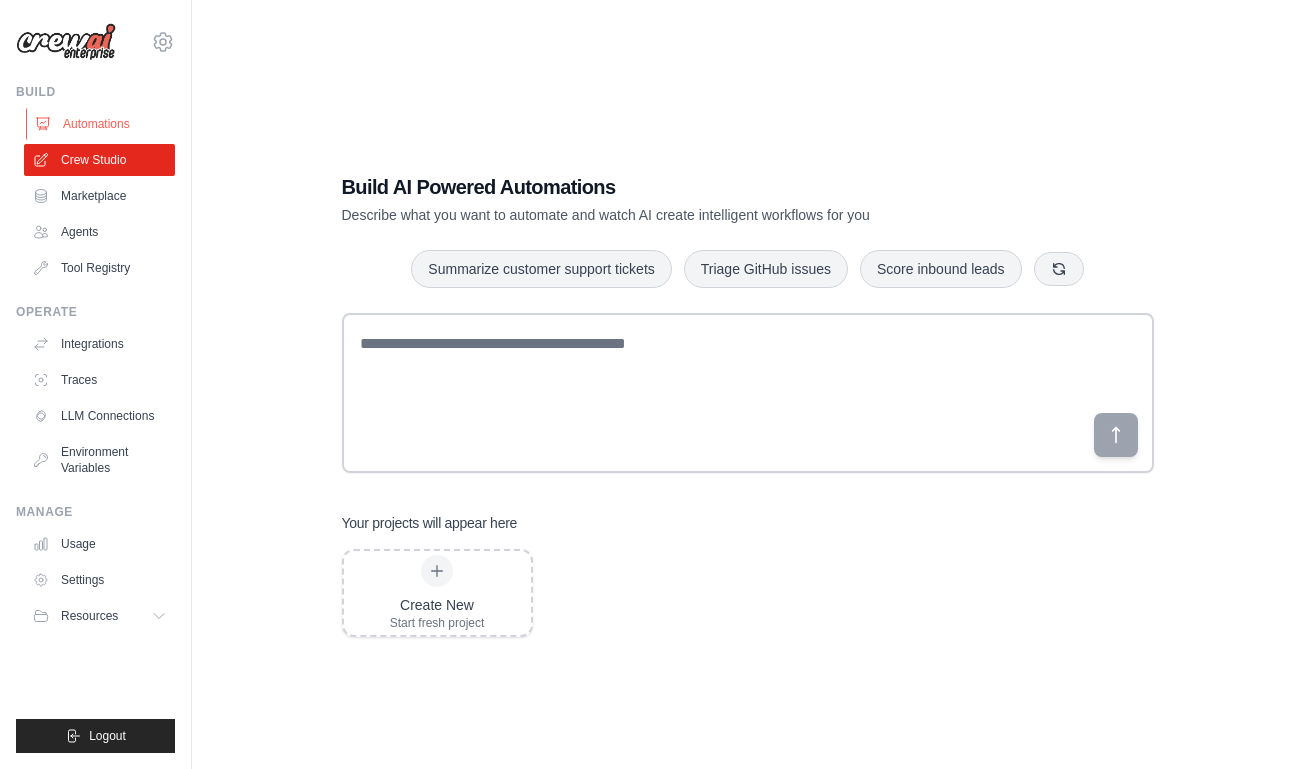 scroll, scrollTop: 0, scrollLeft: 0, axis: both 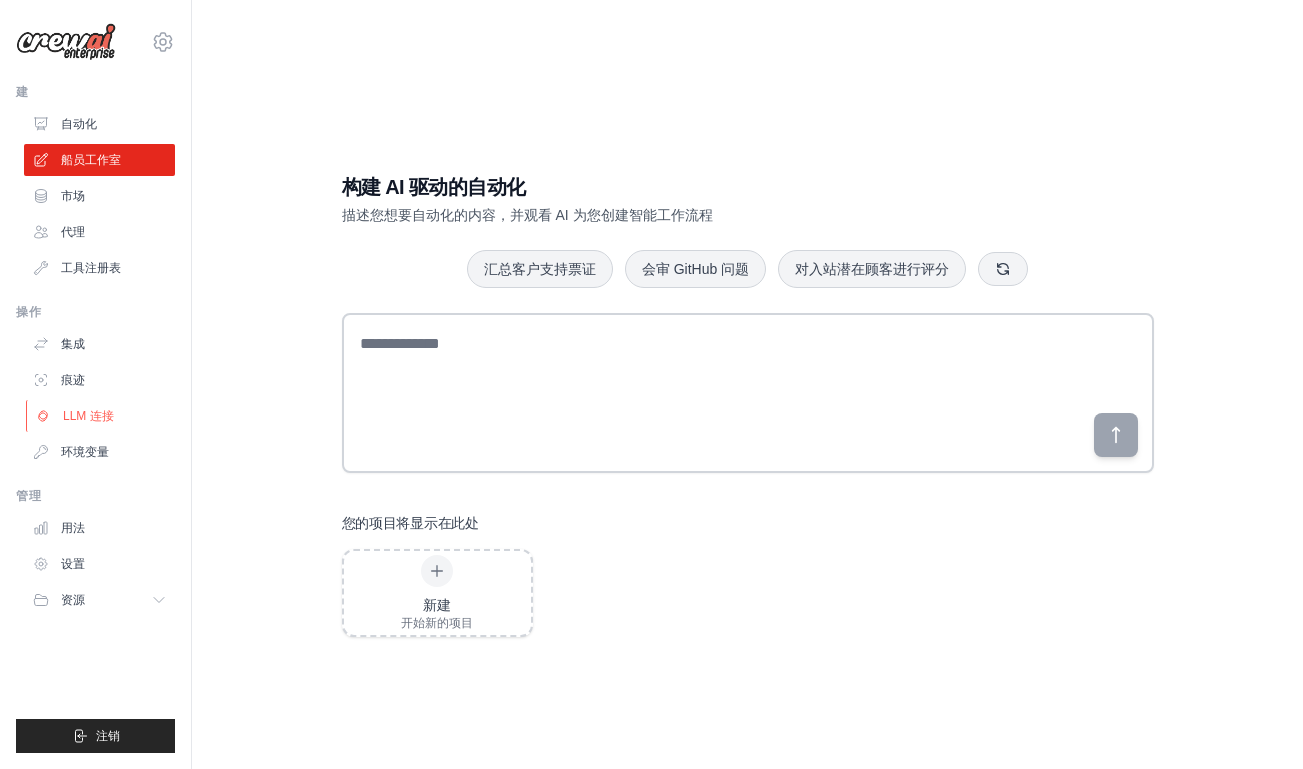click on "LLM 连接" at bounding box center (88, 416) 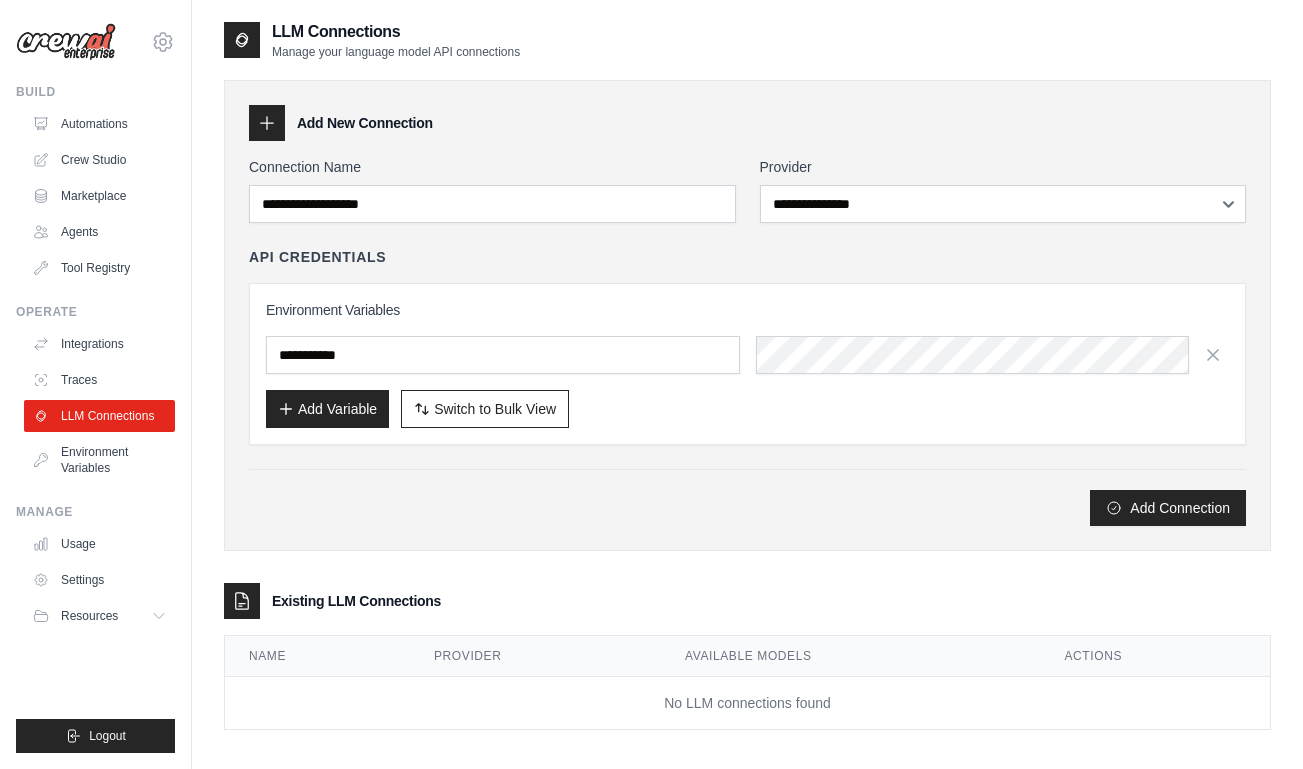 click on "LLM Connections
Manage your language model API connections" at bounding box center (747, 40) 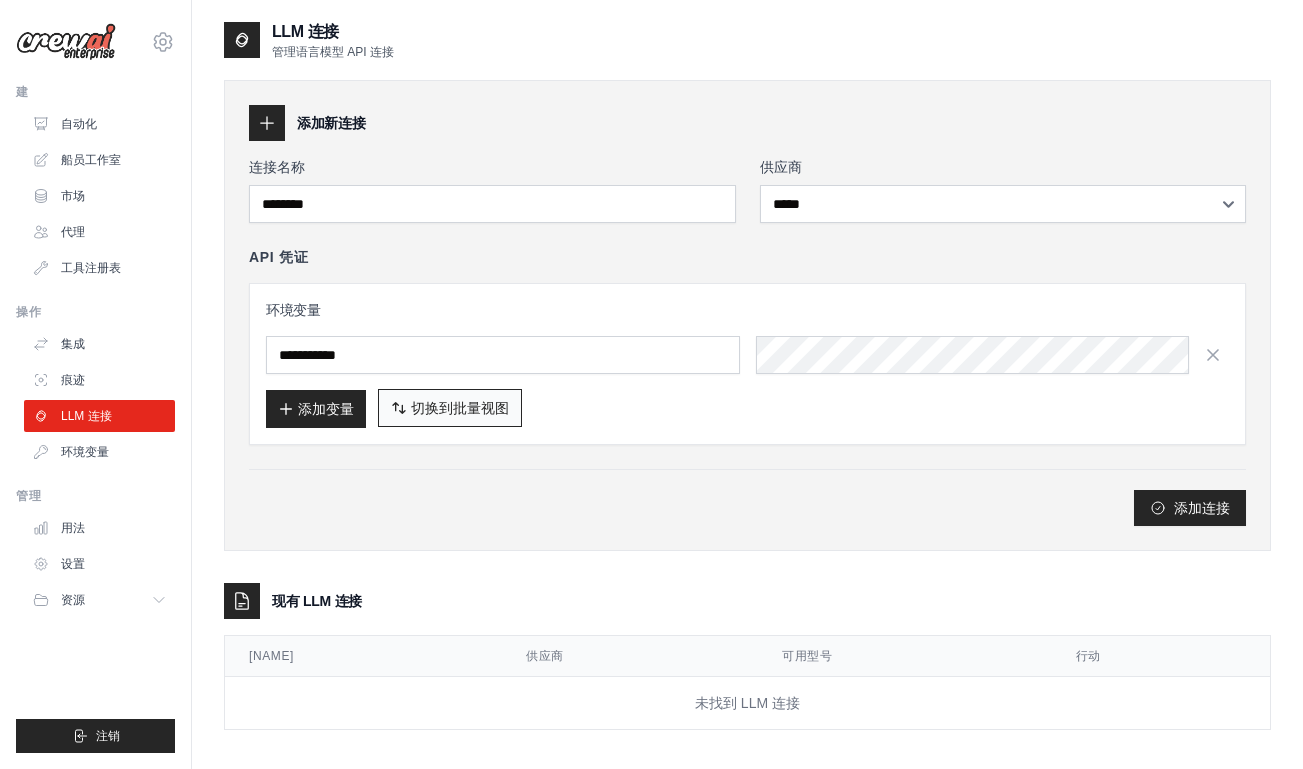scroll, scrollTop: 40, scrollLeft: 0, axis: vertical 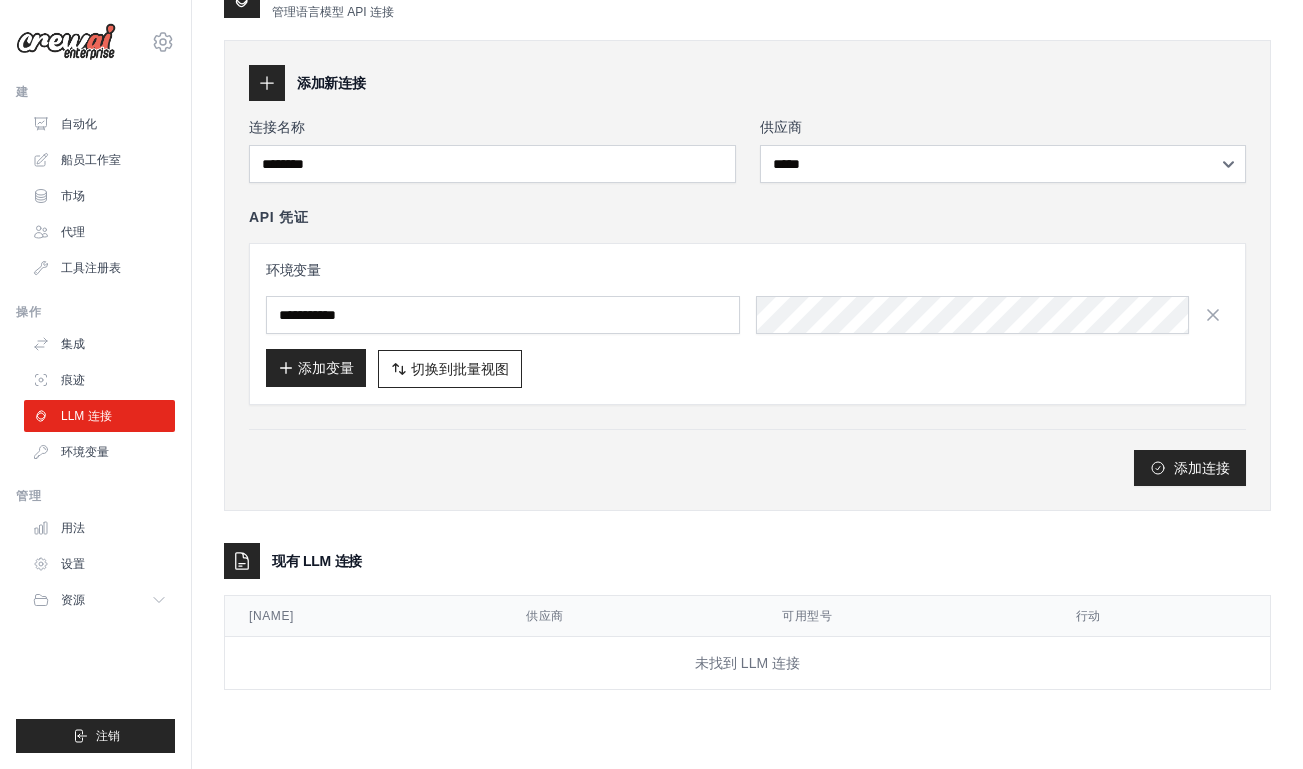 click on "添加变量" at bounding box center [316, 368] 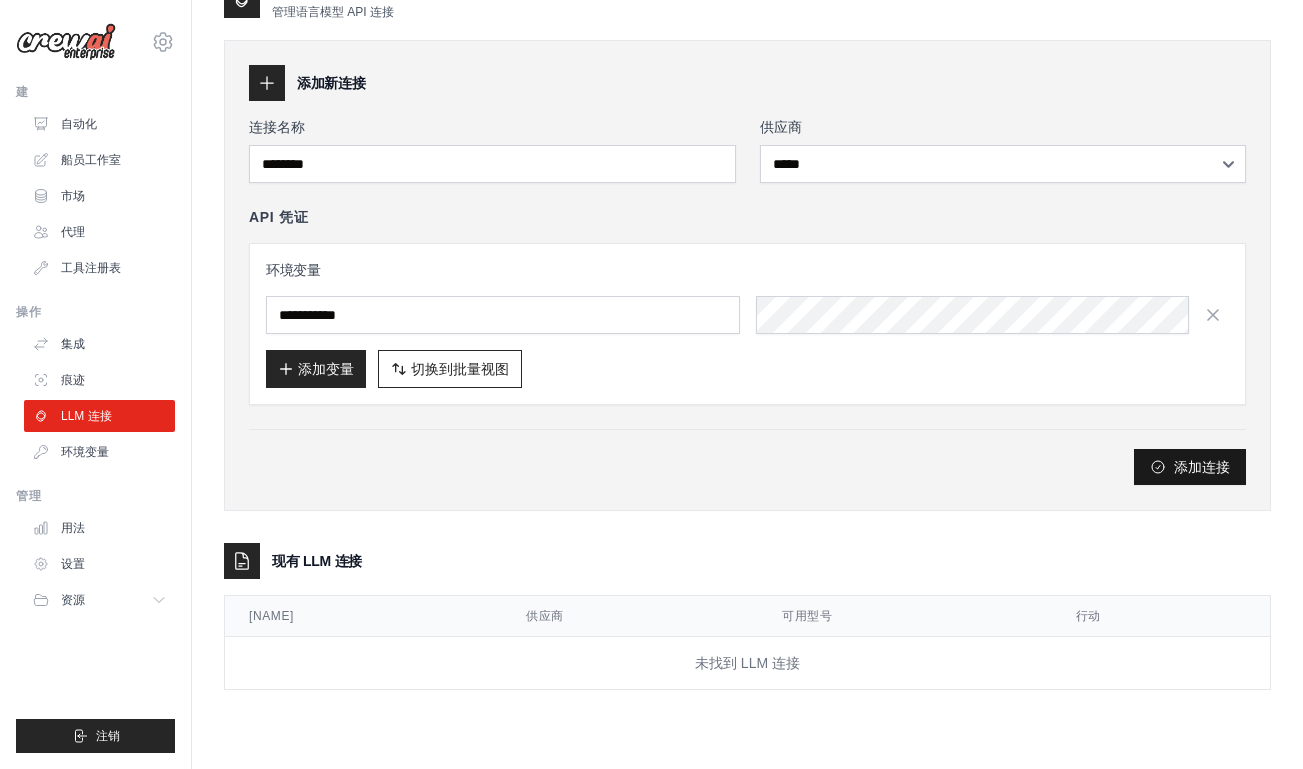 click on "添加连接" at bounding box center [1202, 467] 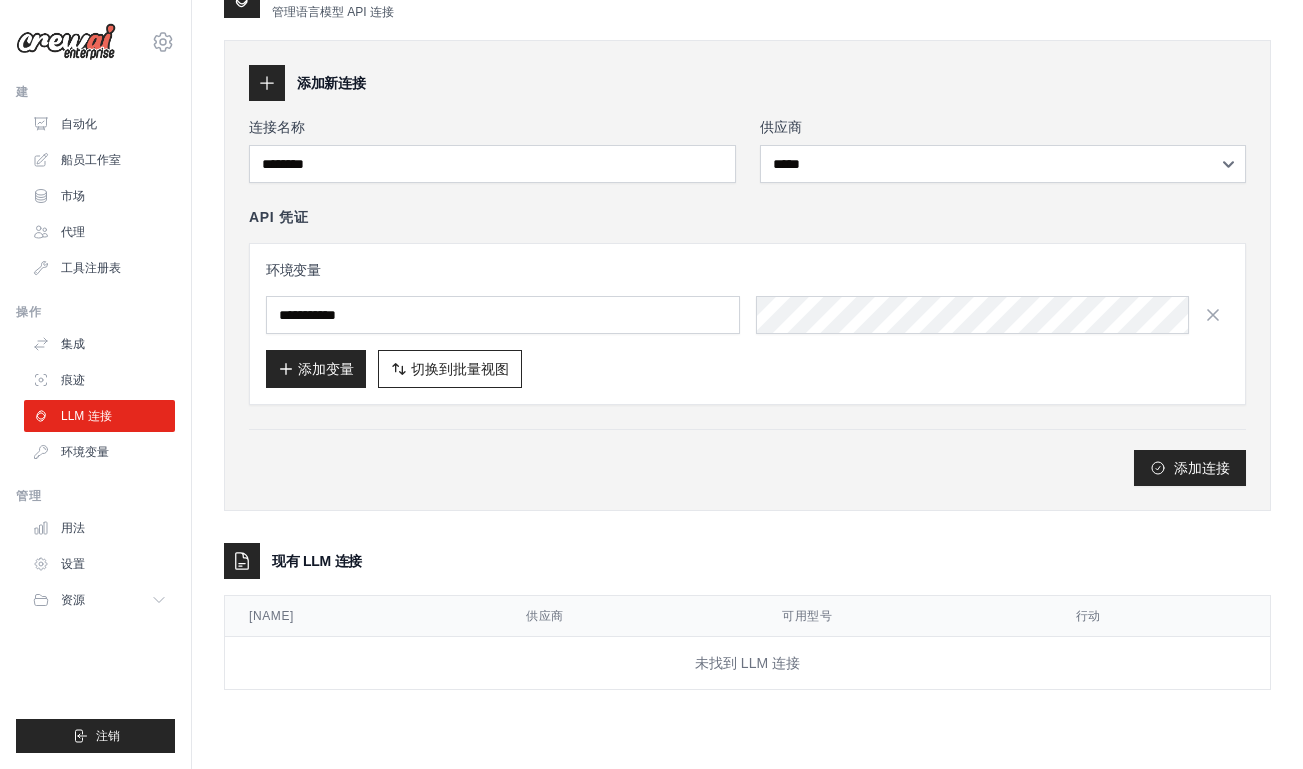 click on "添加连接" at bounding box center [747, 468] 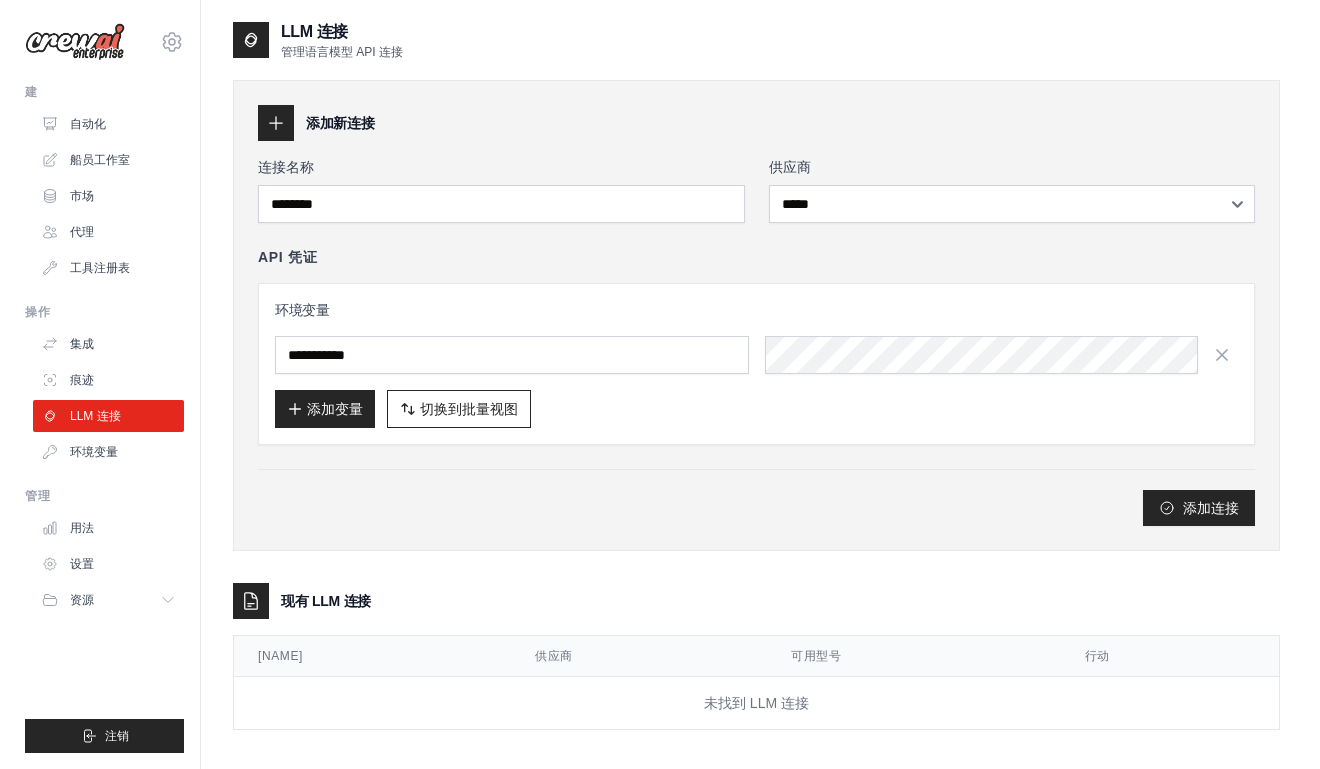 scroll, scrollTop: 0, scrollLeft: 0, axis: both 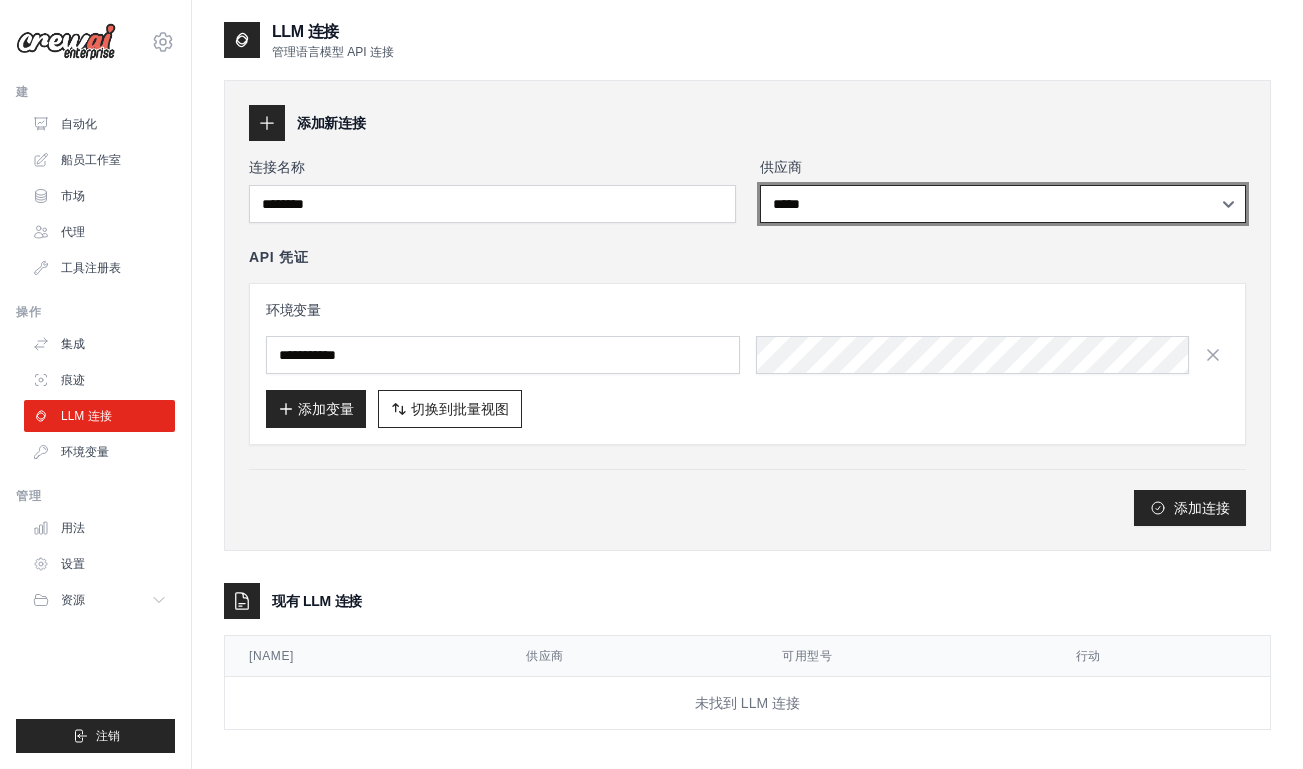 click on "**********" at bounding box center [1003, 204] 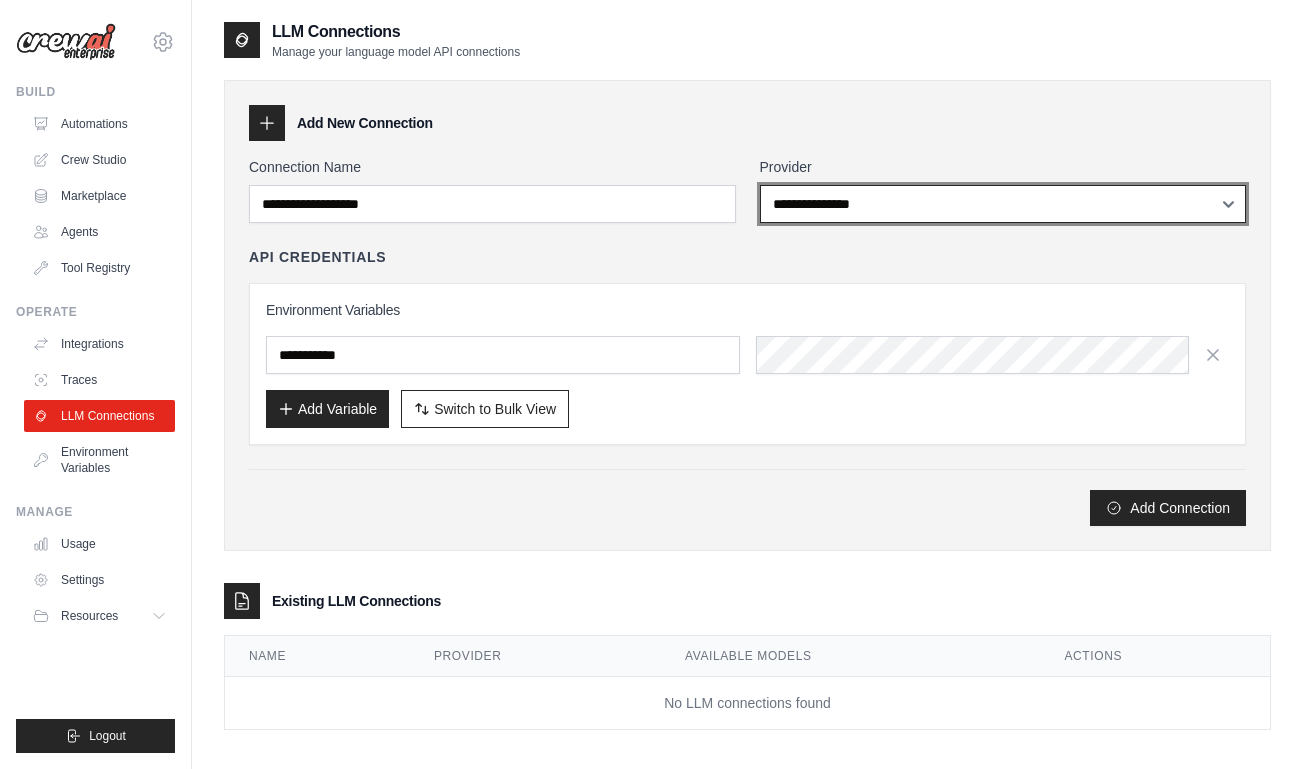 click on "**********" at bounding box center [1003, 204] 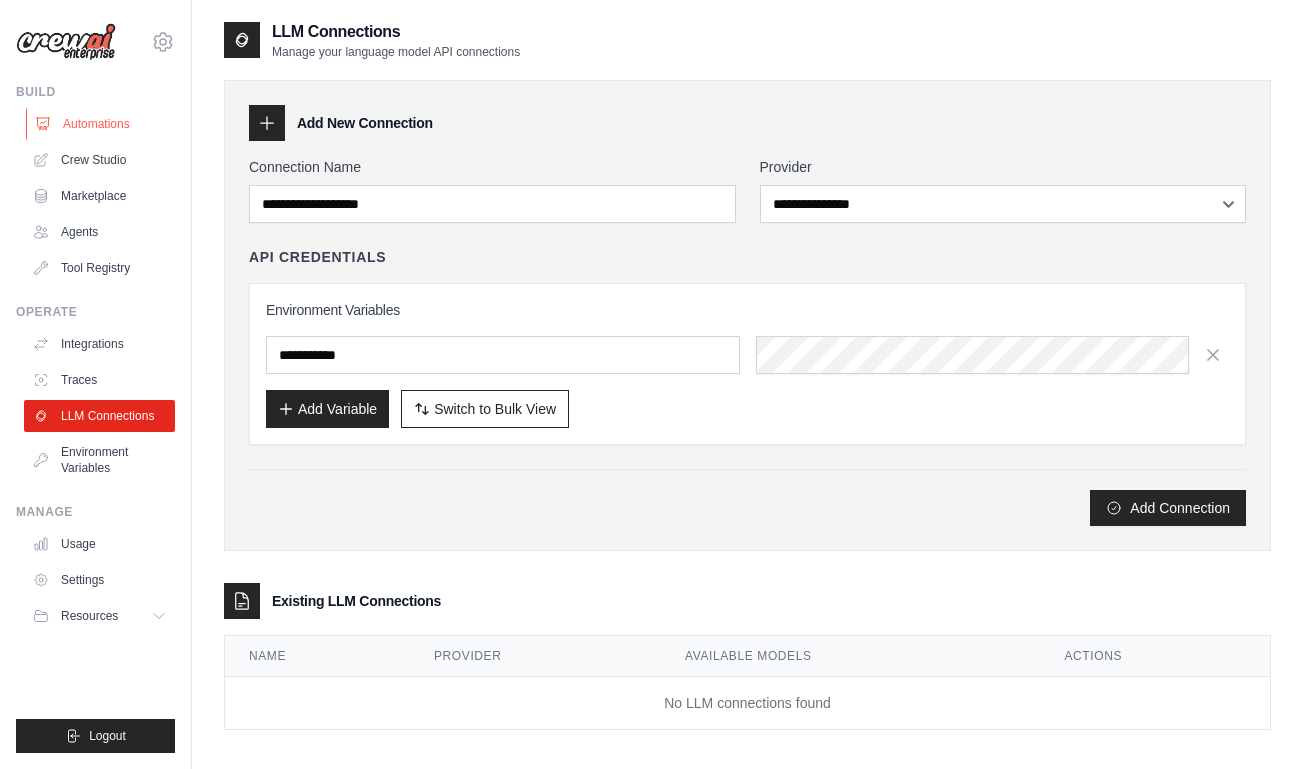 click on "Automations" at bounding box center (96, 124) 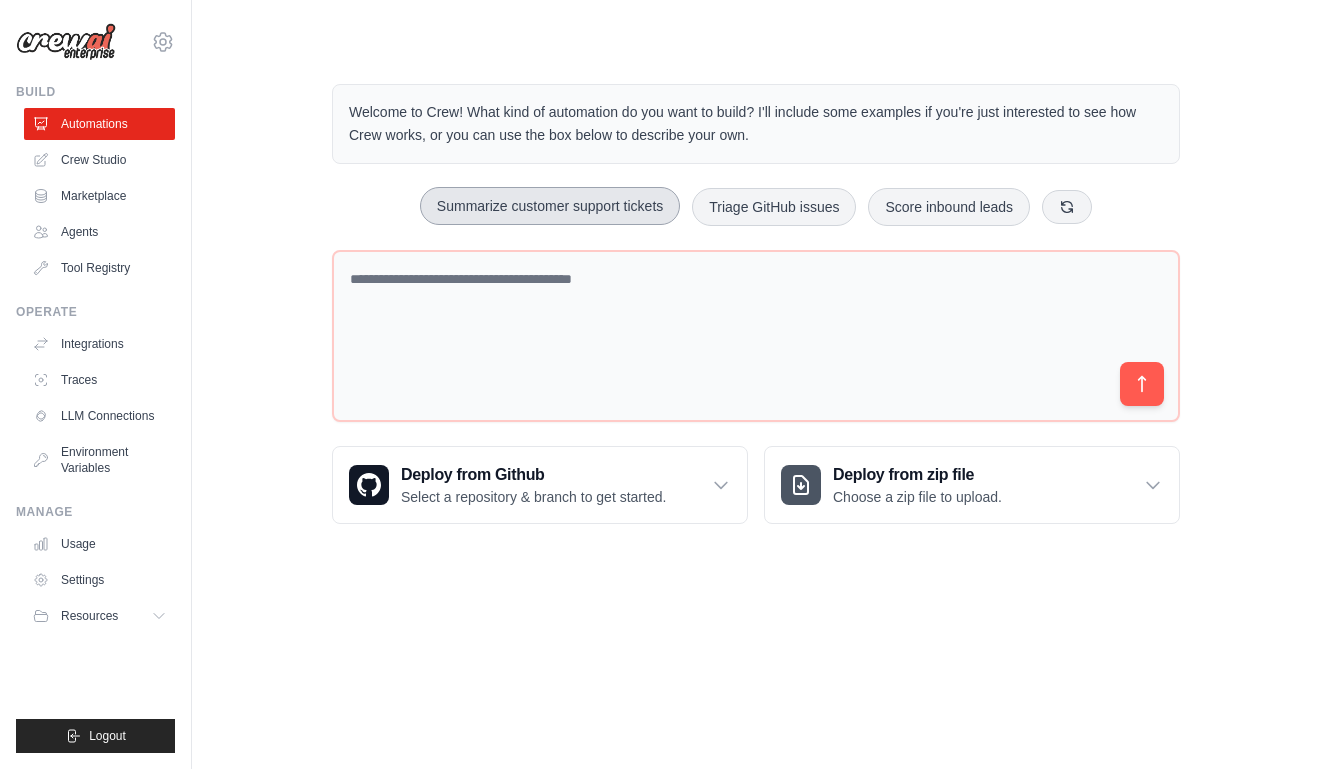 click on "Summarize customer support tickets" at bounding box center (550, 206) 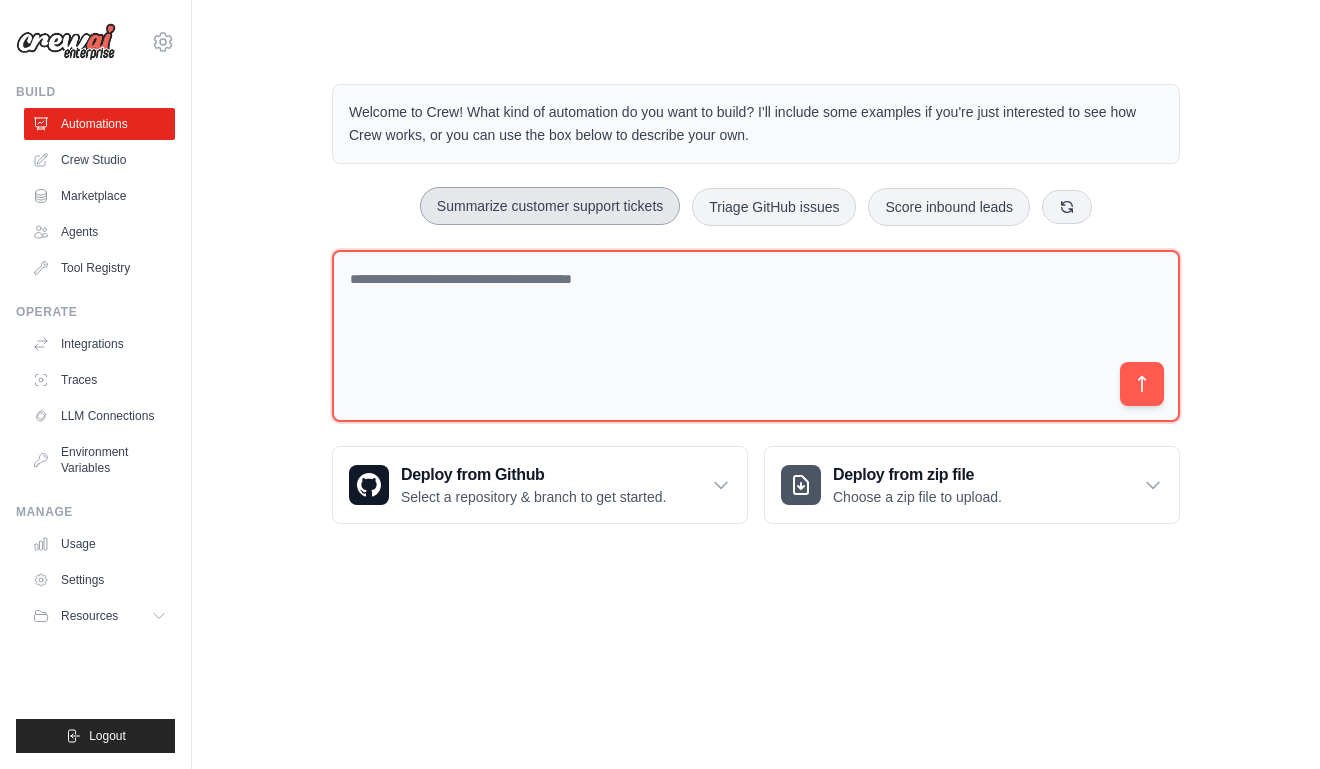 type on "**********" 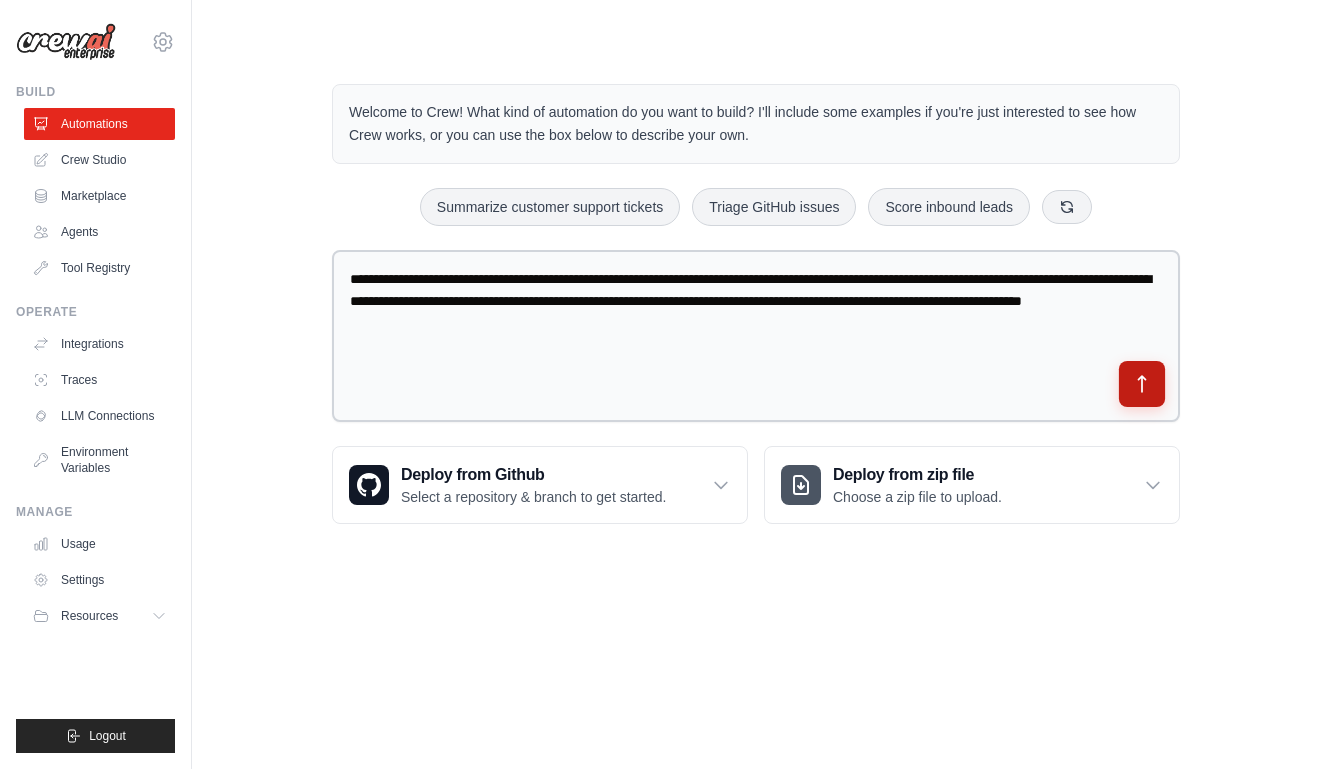 click 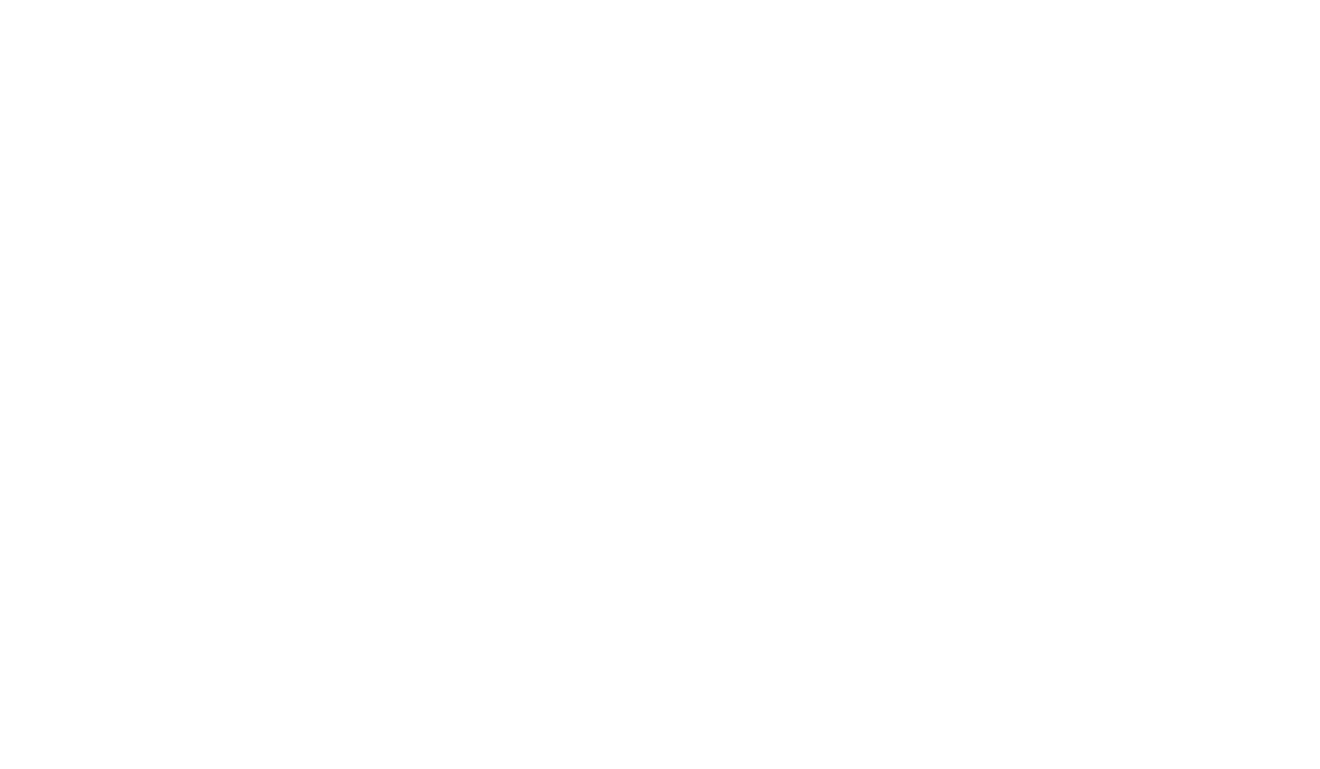 scroll, scrollTop: 0, scrollLeft: 0, axis: both 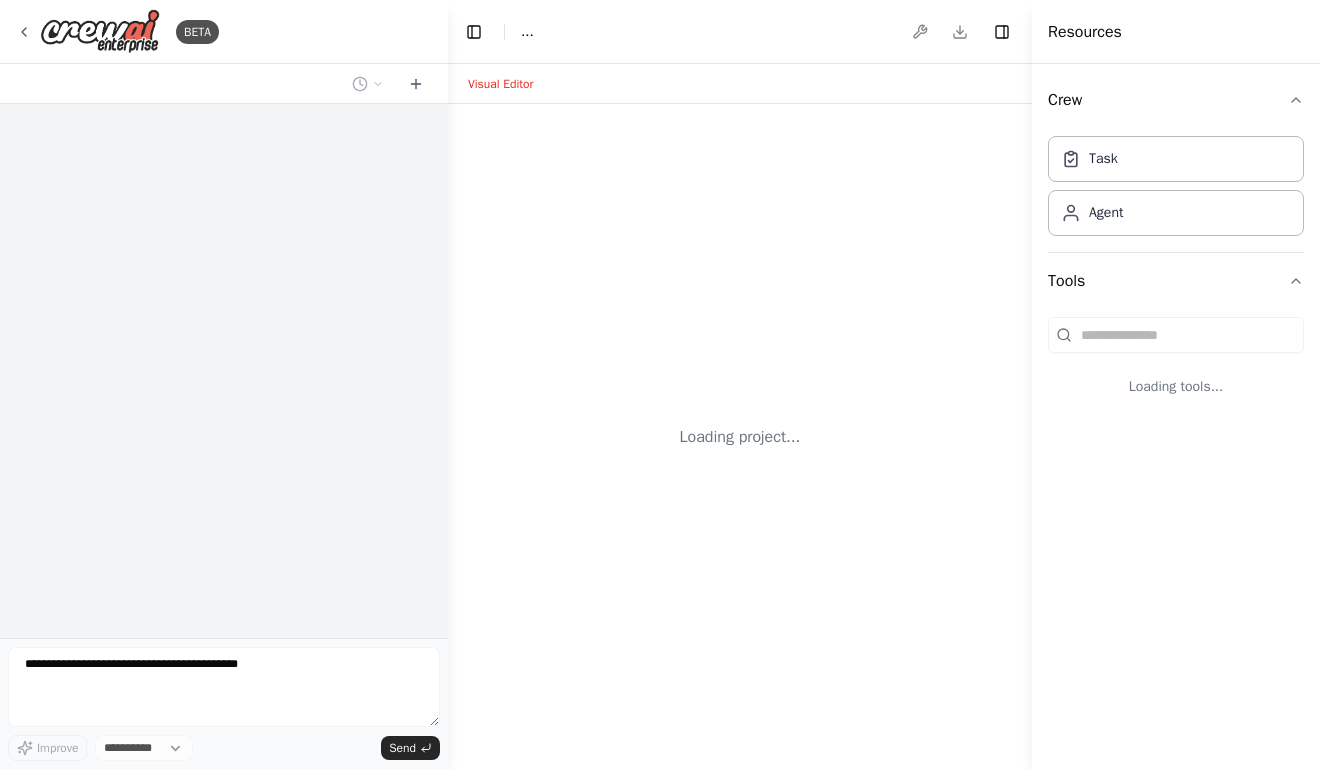 select on "****" 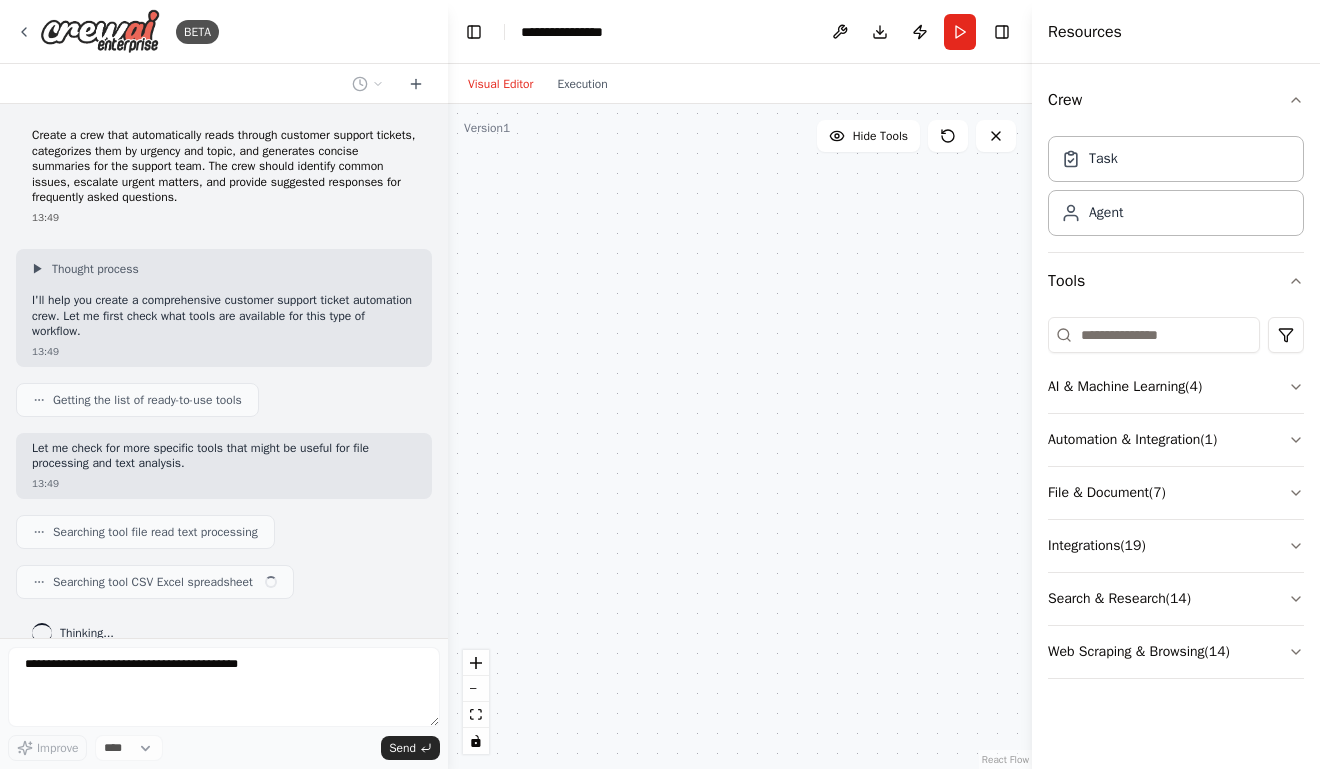 scroll, scrollTop: 38, scrollLeft: 0, axis: vertical 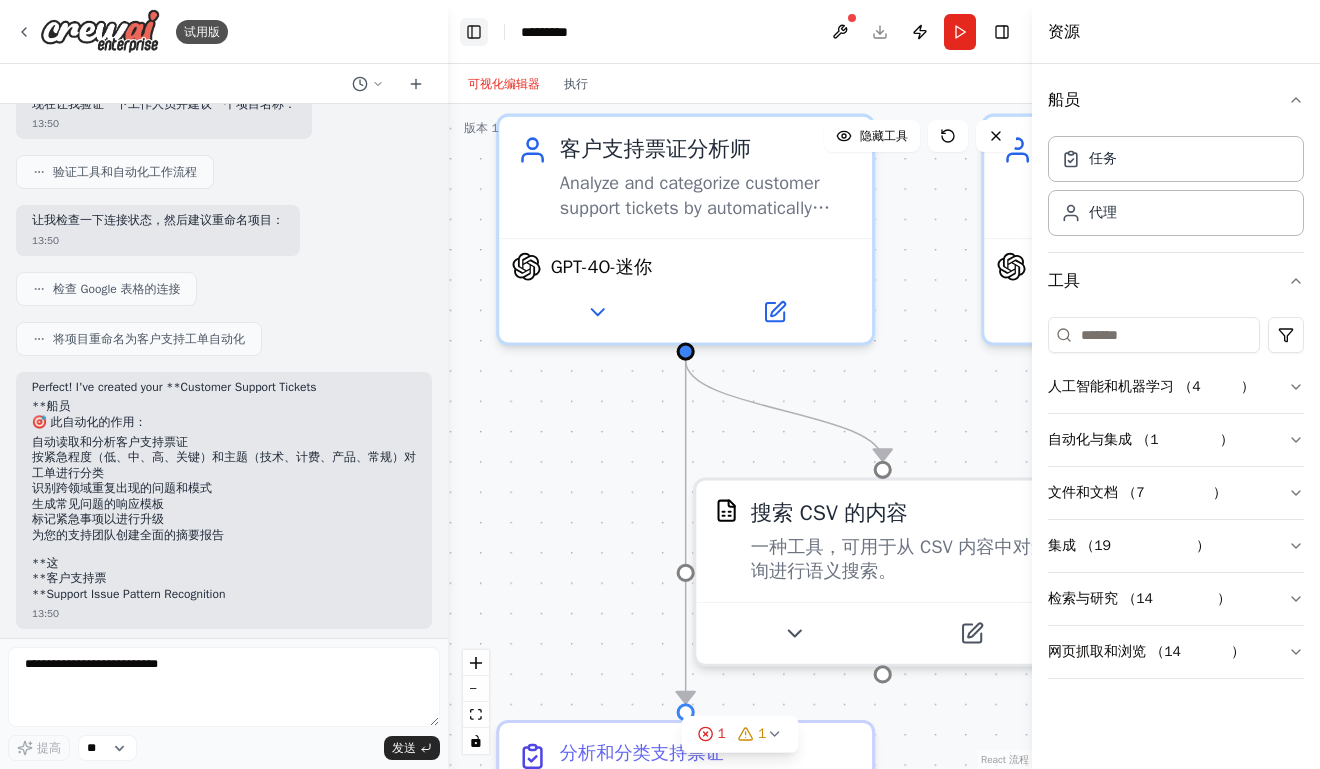 click on "切换左侧边栏" at bounding box center [474, 32] 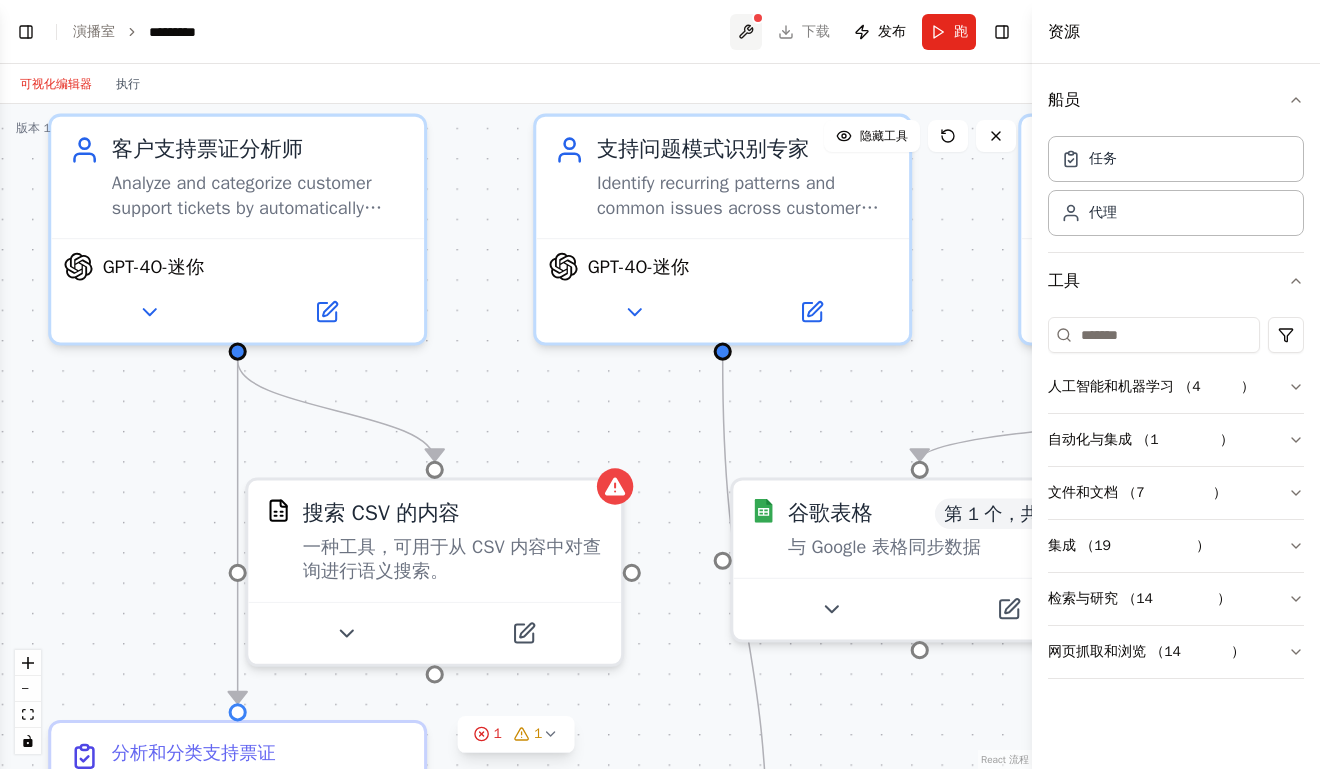click at bounding box center (746, 32) 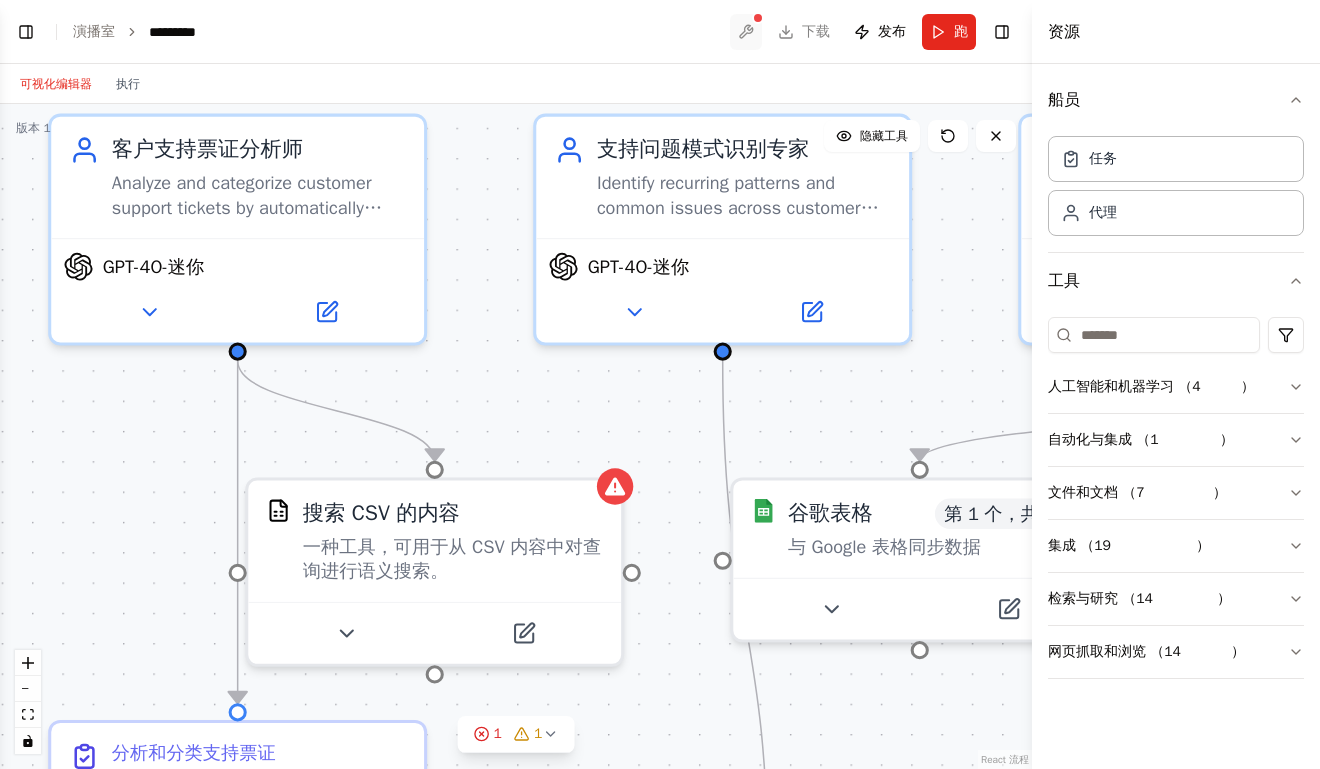 scroll, scrollTop: 1142, scrollLeft: 0, axis: vertical 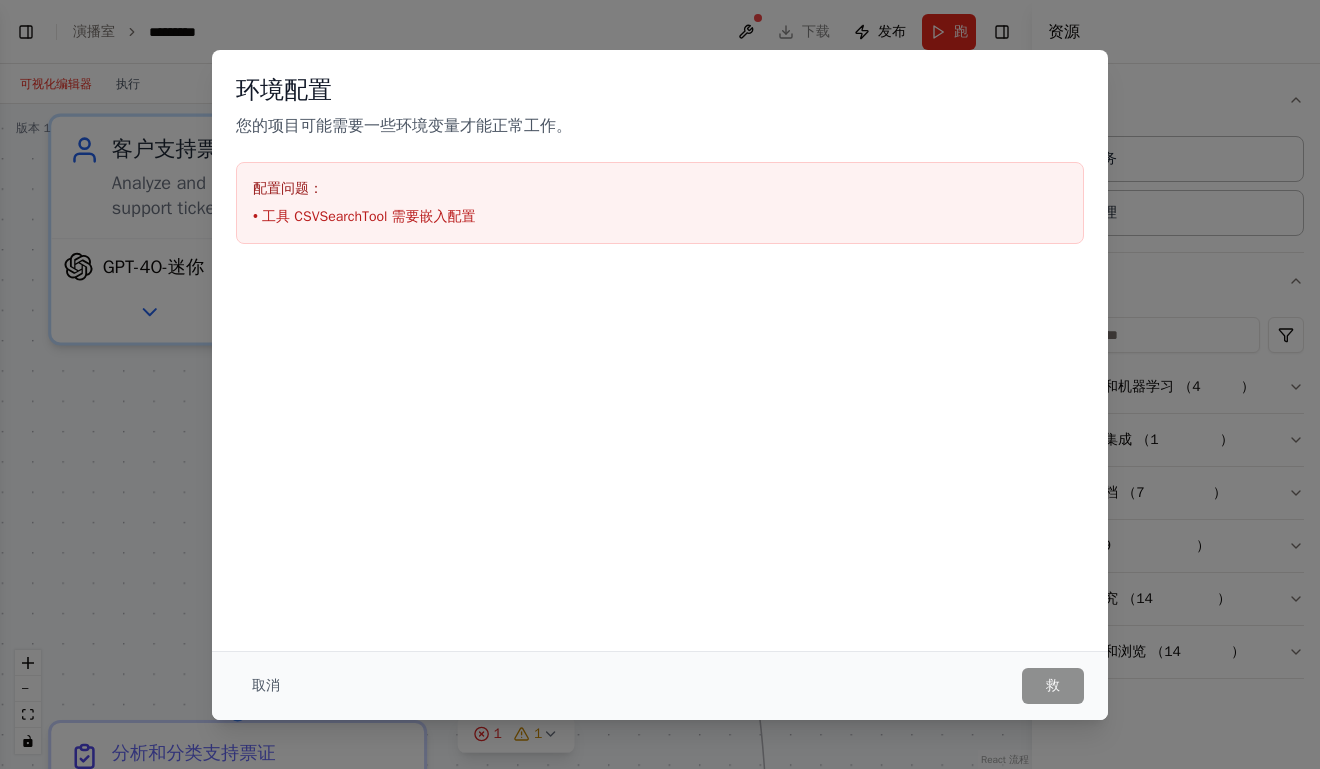 click on "环境配置 您的项目可能需要一些环境变量才能正常工作。 配置问题： • 工具 CSVSearchTool 需要嵌入配置 取消 救" at bounding box center [660, 384] 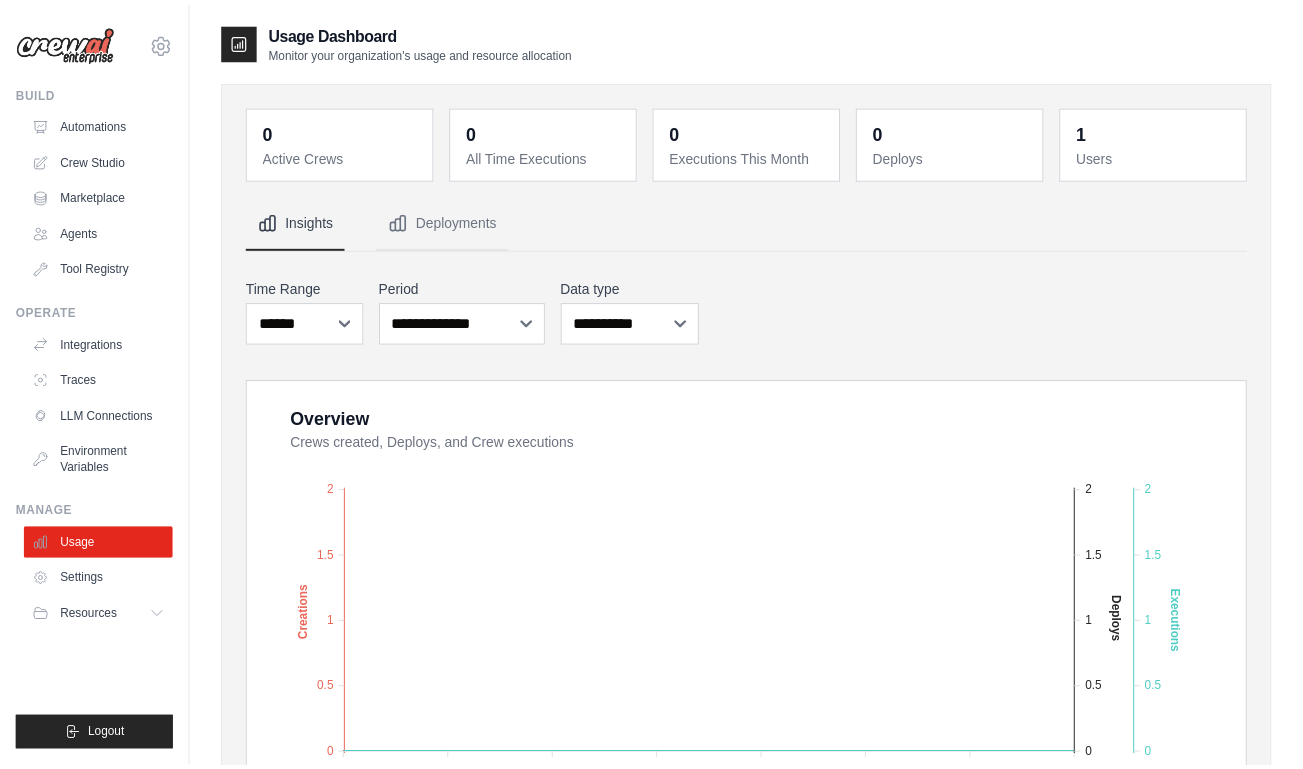 scroll, scrollTop: 0, scrollLeft: 0, axis: both 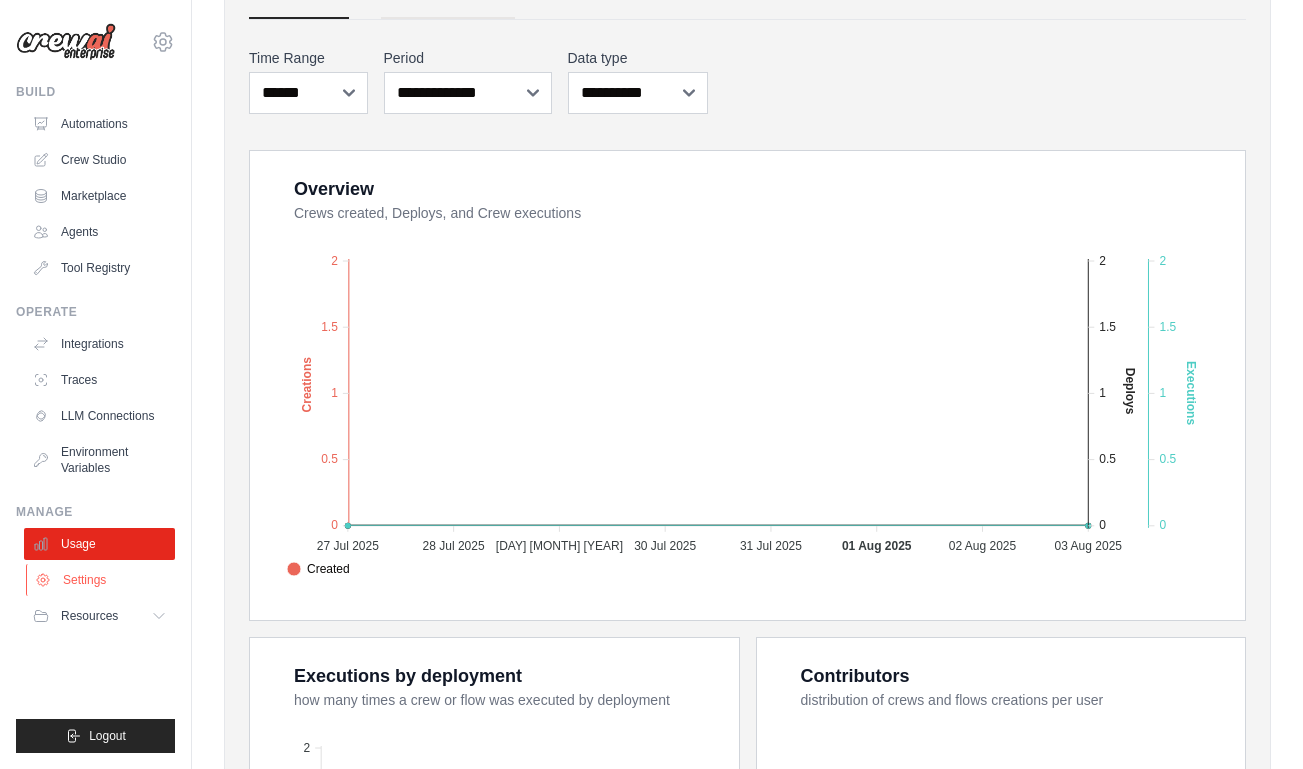click on "Settings" at bounding box center [101, 580] 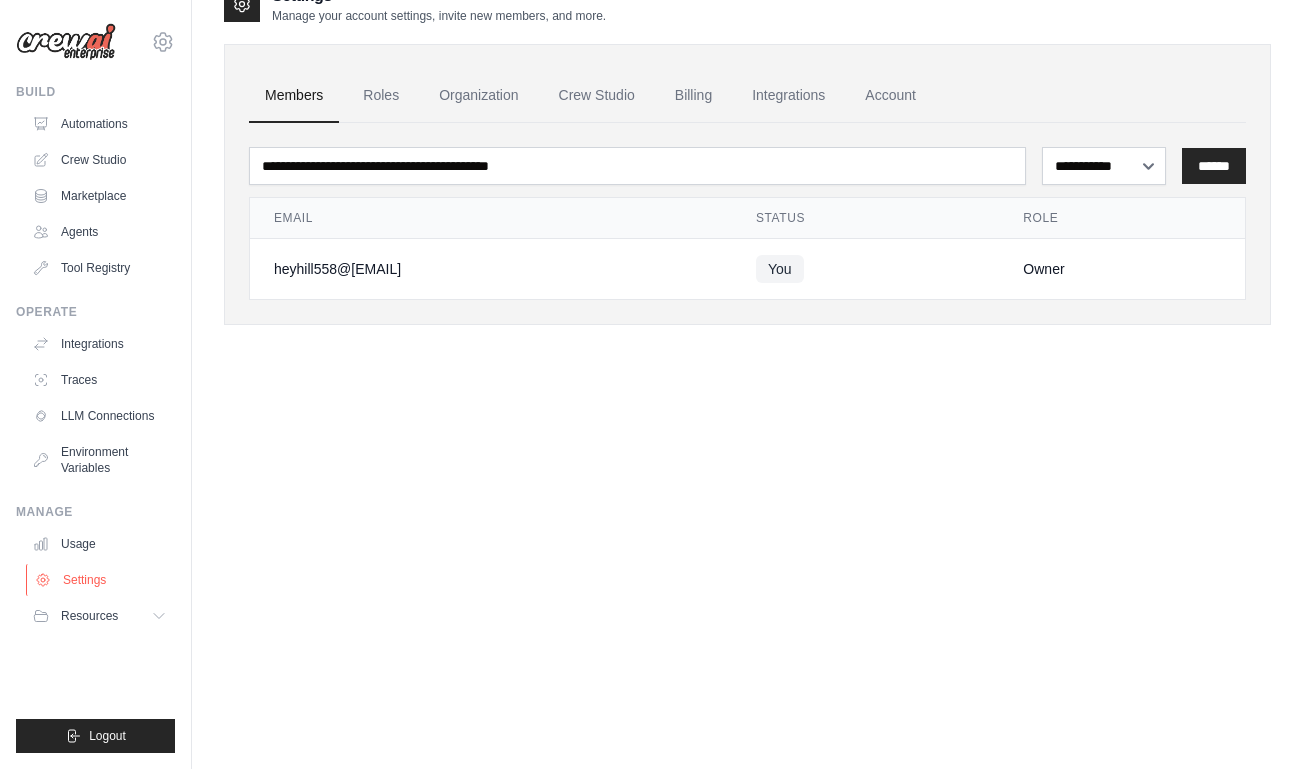 scroll, scrollTop: 40, scrollLeft: 0, axis: vertical 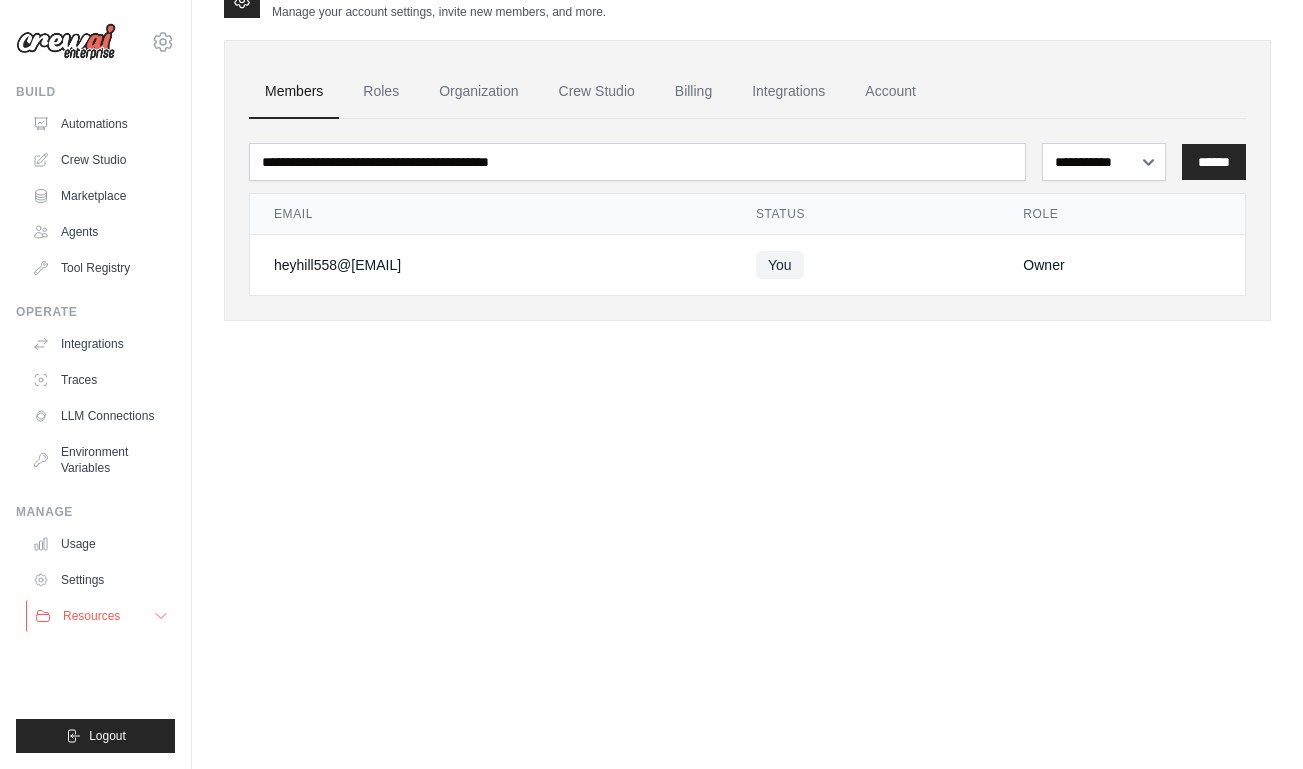 click on "Resources" at bounding box center (101, 616) 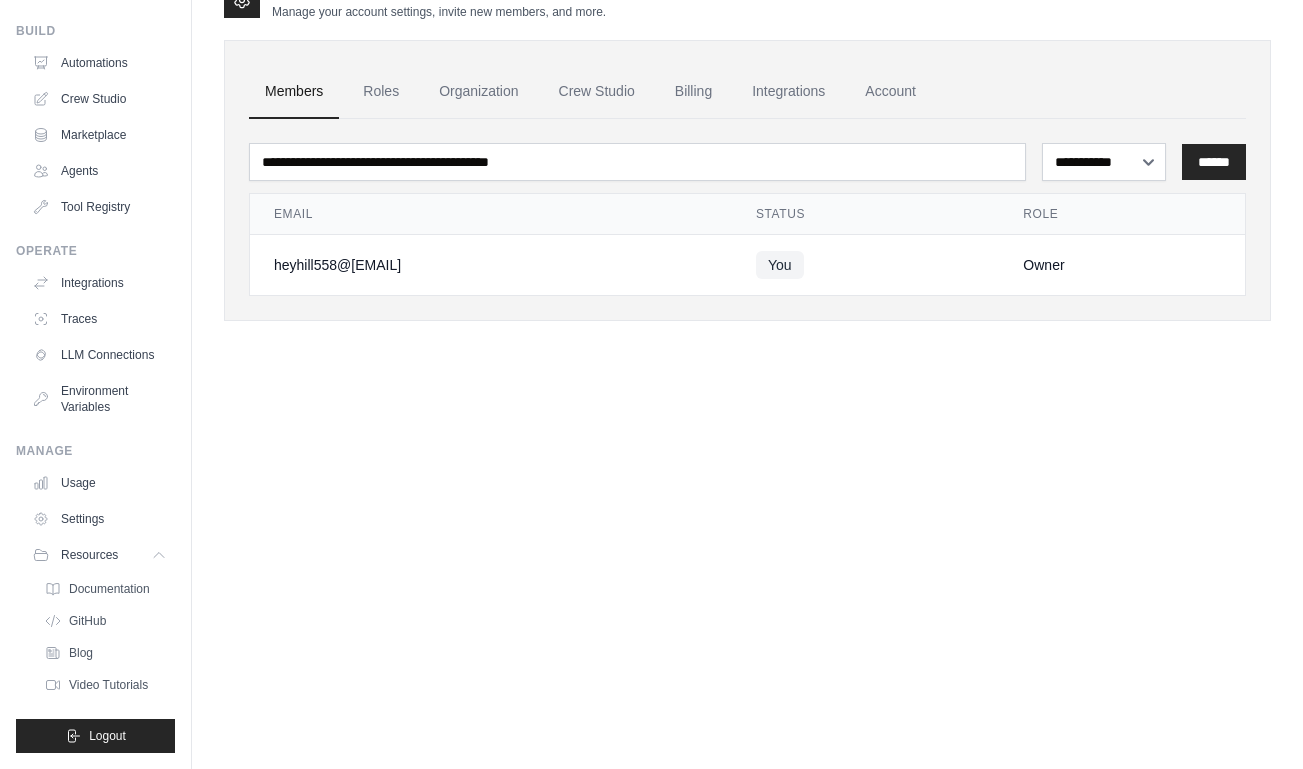 scroll, scrollTop: 93, scrollLeft: 0, axis: vertical 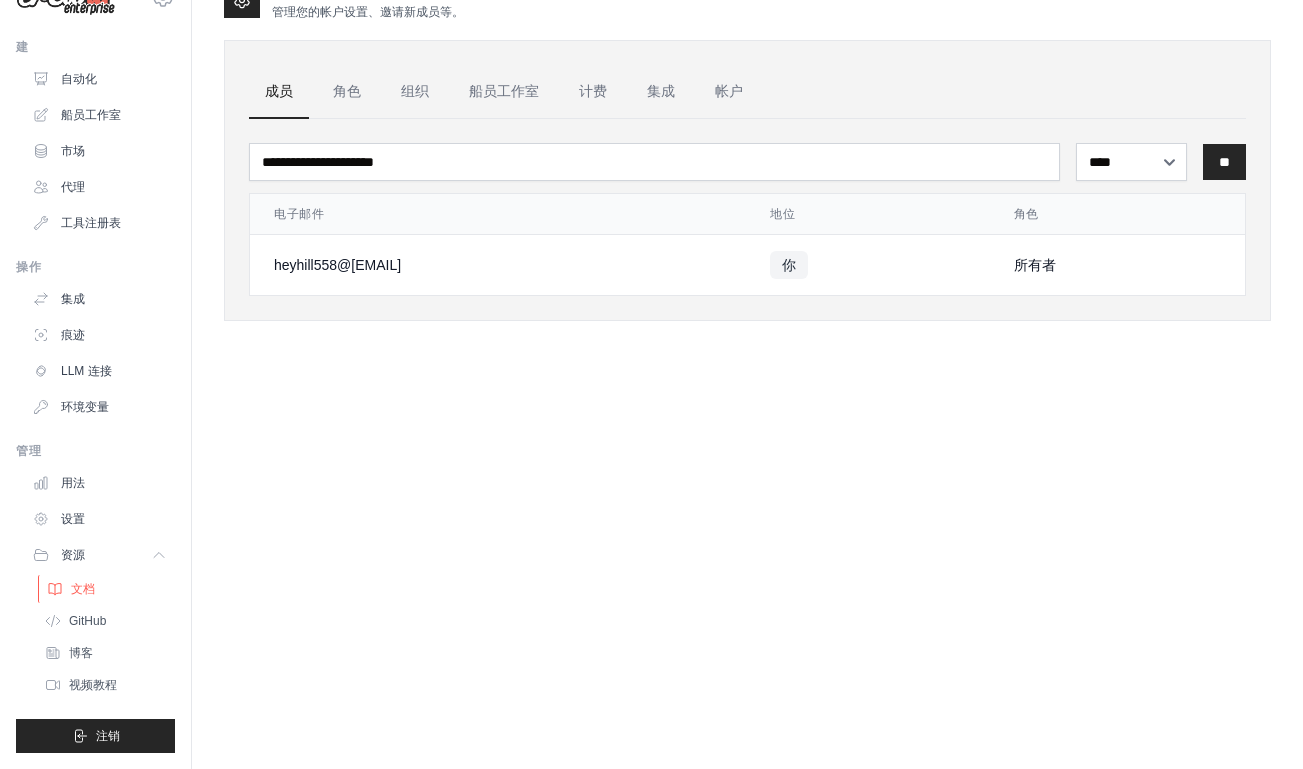 click on "文档" at bounding box center [107, 589] 